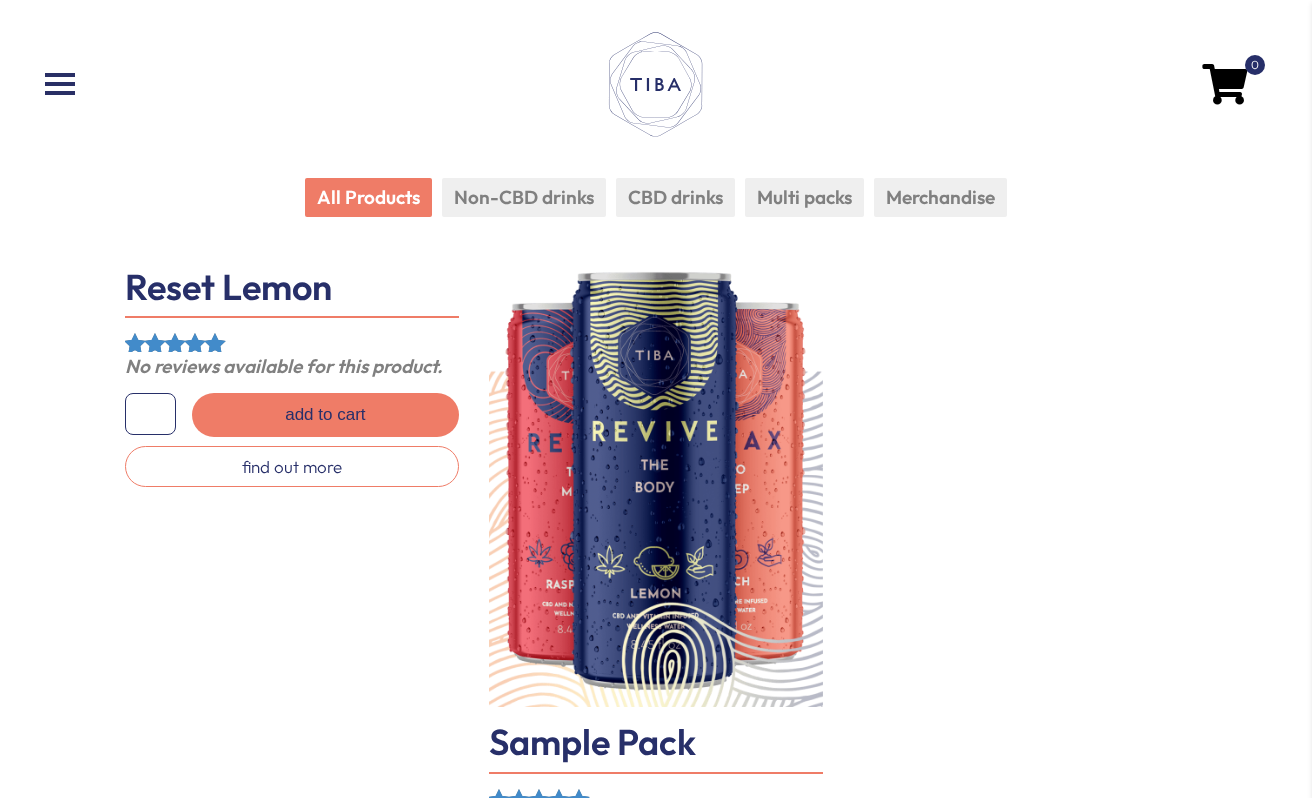 scroll, scrollTop: 0, scrollLeft: 0, axis: both 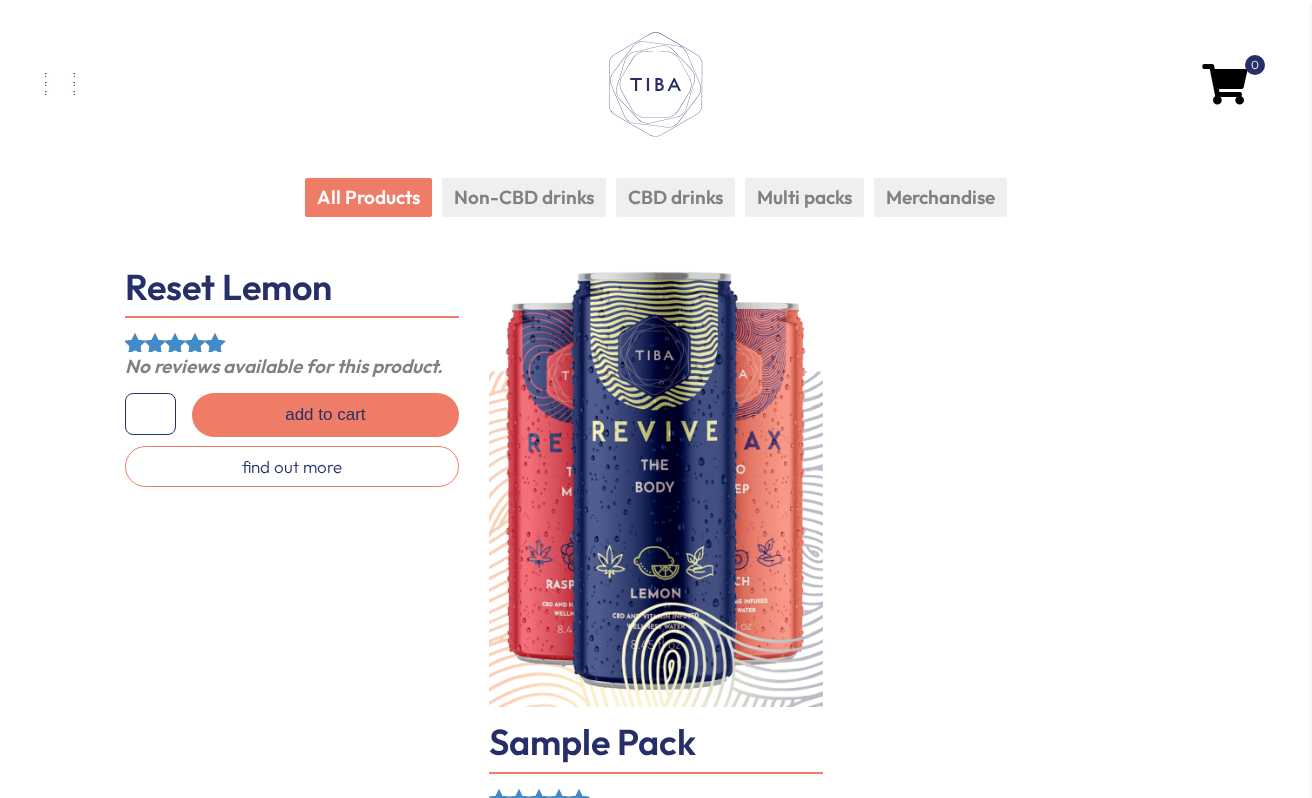 click at bounding box center (248, 84) 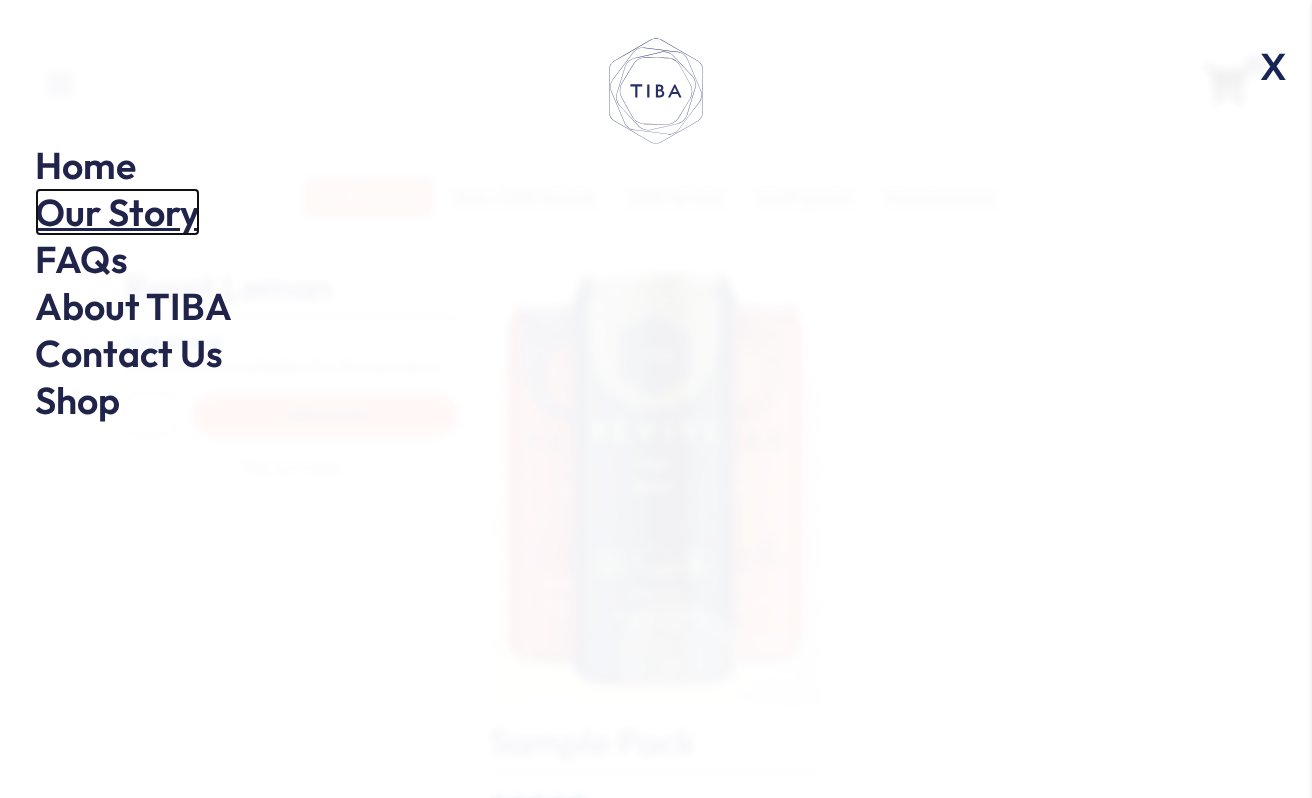 click on "Our Story" at bounding box center (117, 212) 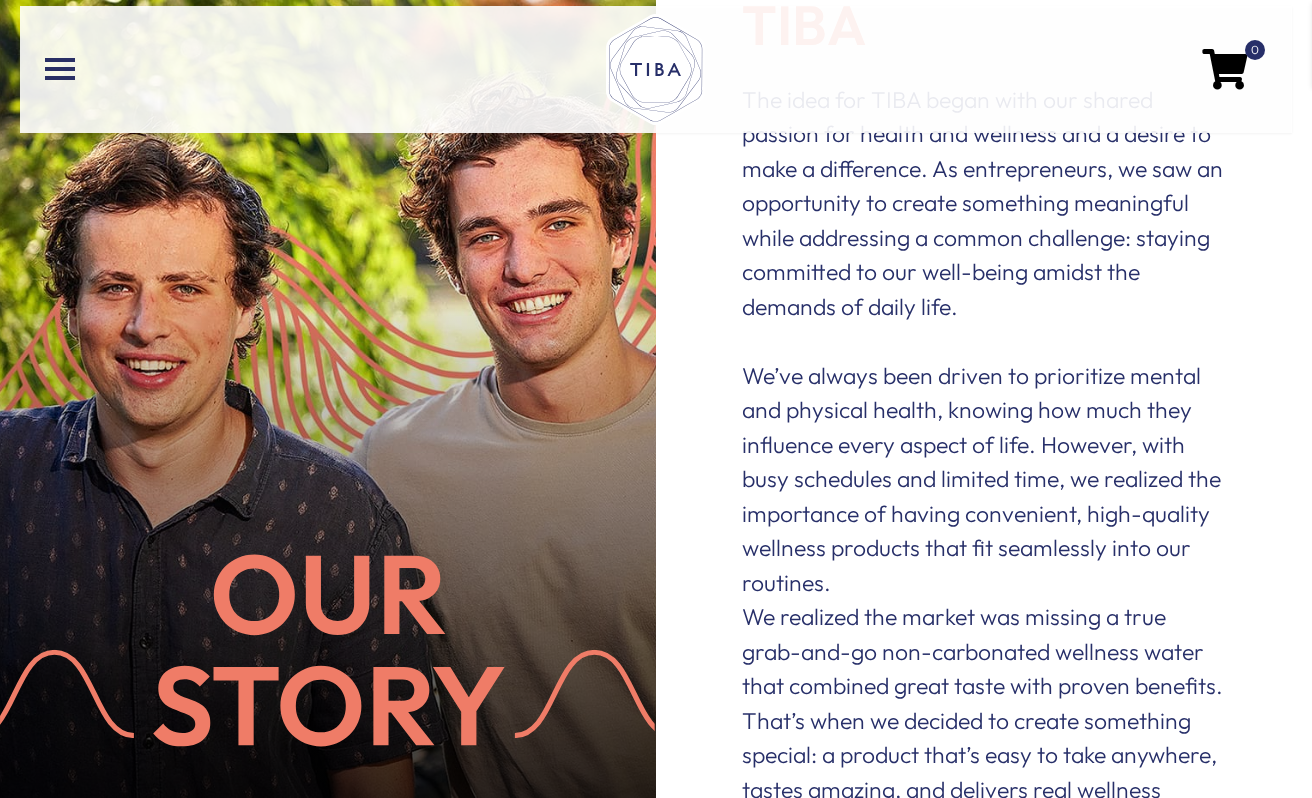 scroll, scrollTop: 215, scrollLeft: 0, axis: vertical 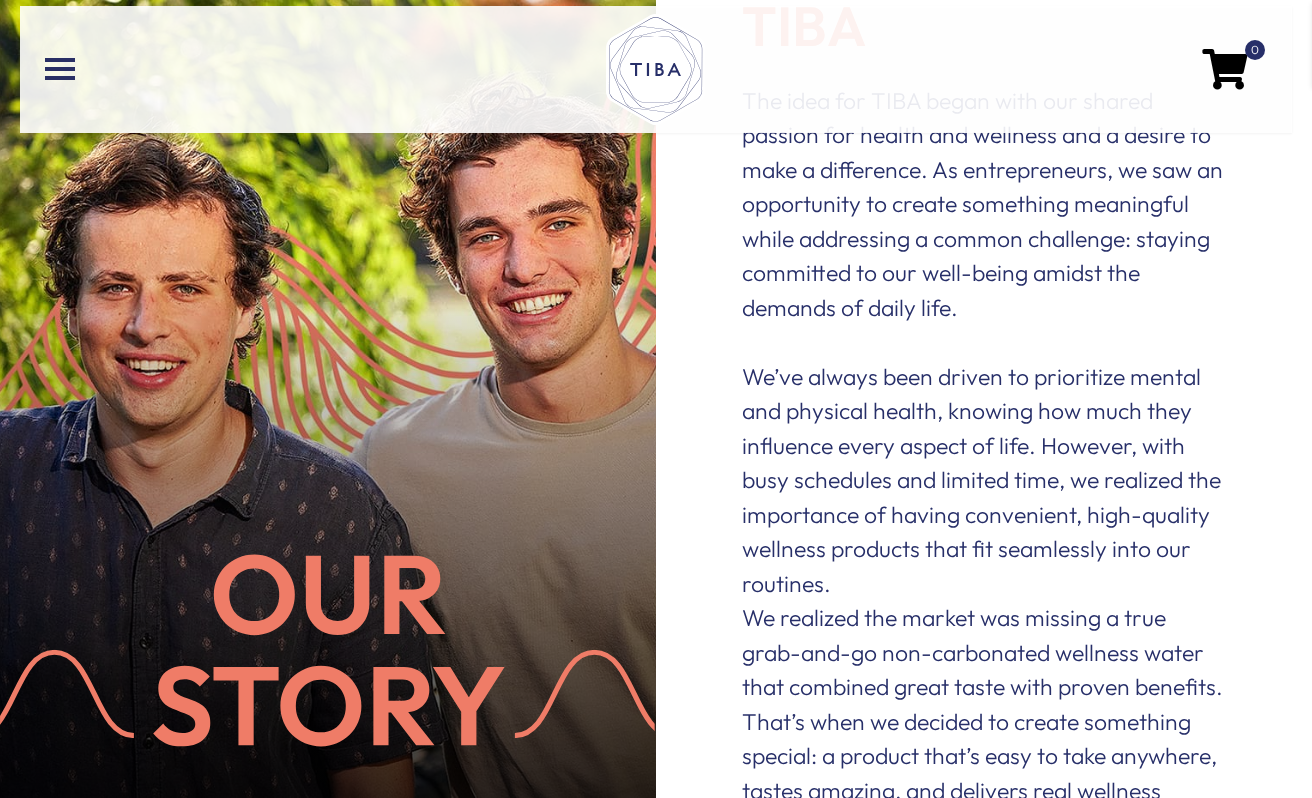drag, startPoint x: 352, startPoint y: 333, endPoint x: 939, endPoint y: -134, distance: 750.10535 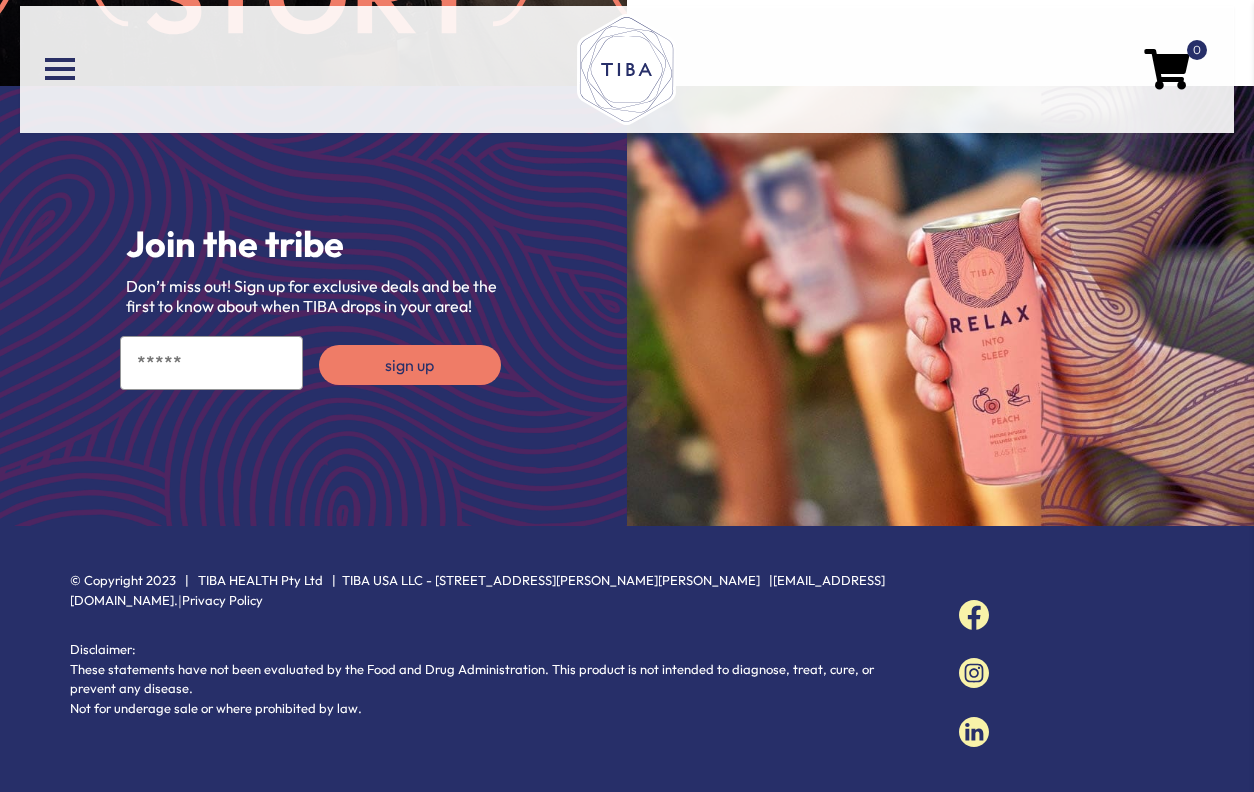 scroll, scrollTop: 0, scrollLeft: 0, axis: both 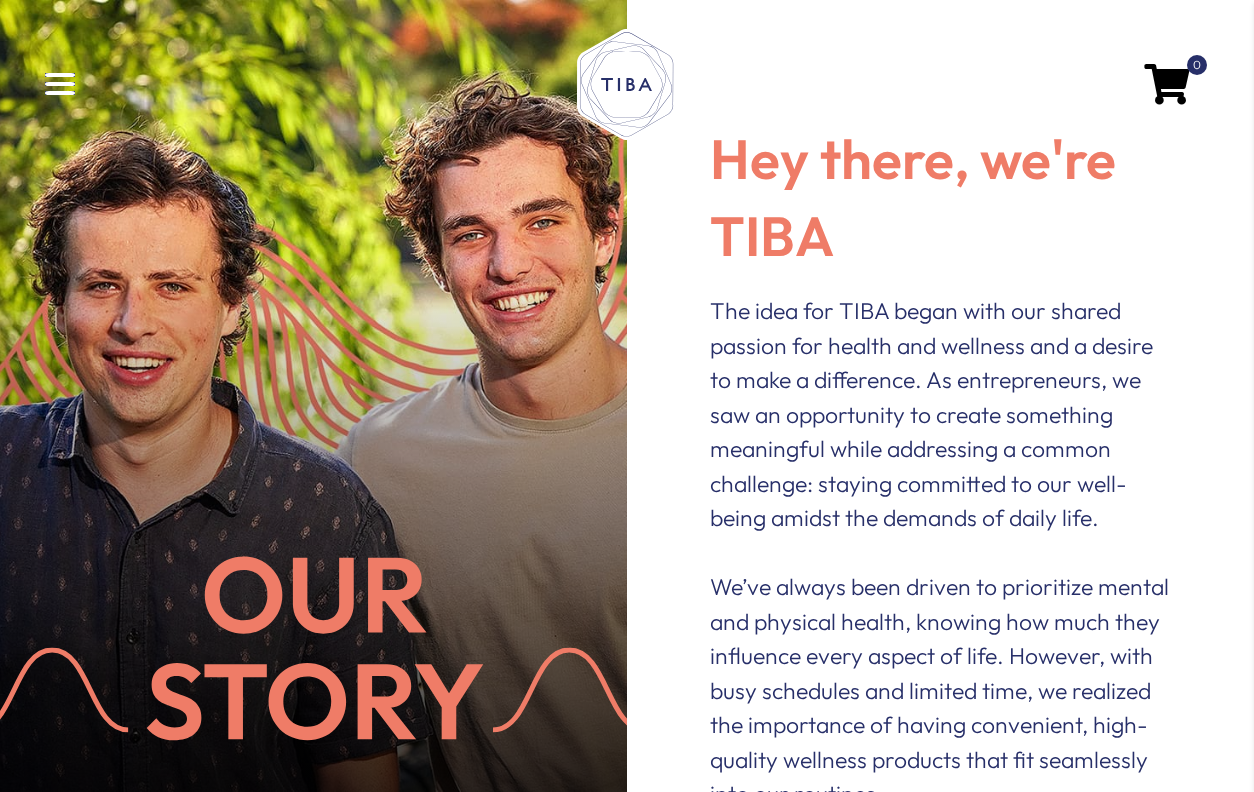 click at bounding box center (60, 84) 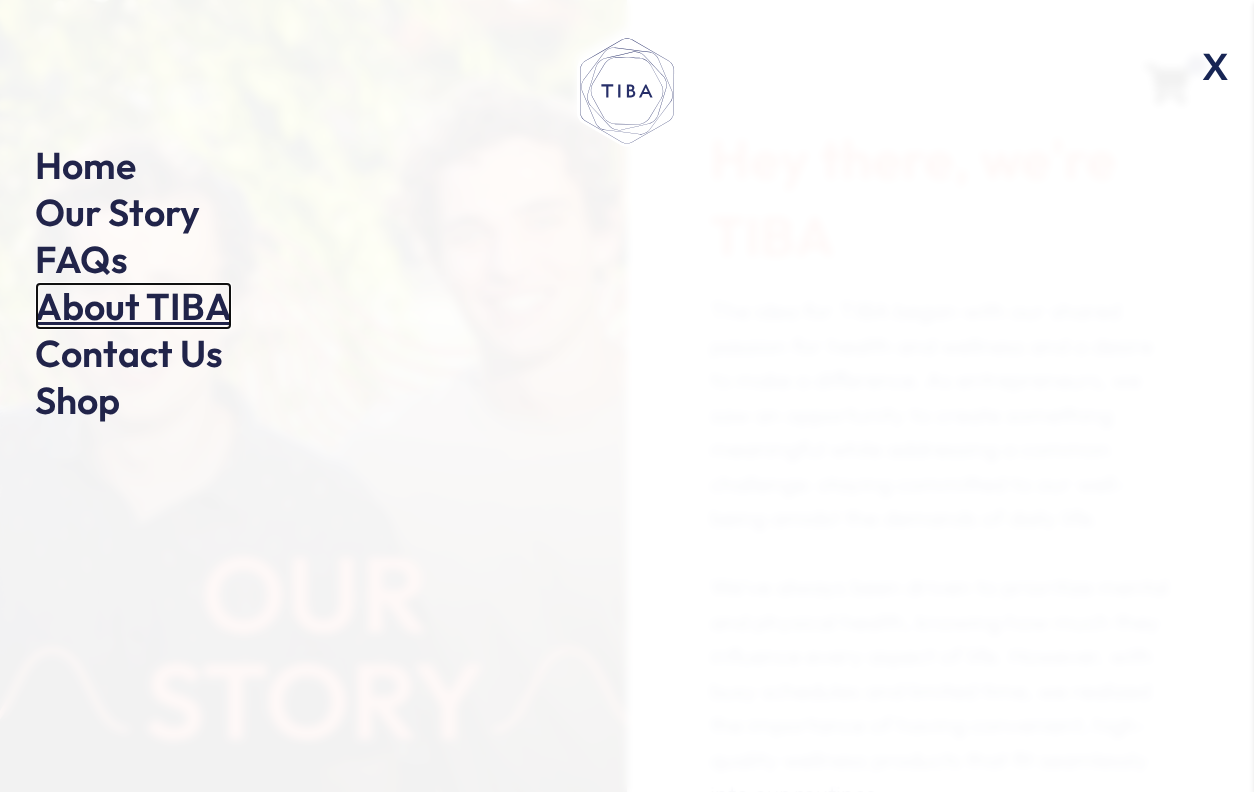 click on "About TIBA" at bounding box center (133, 306) 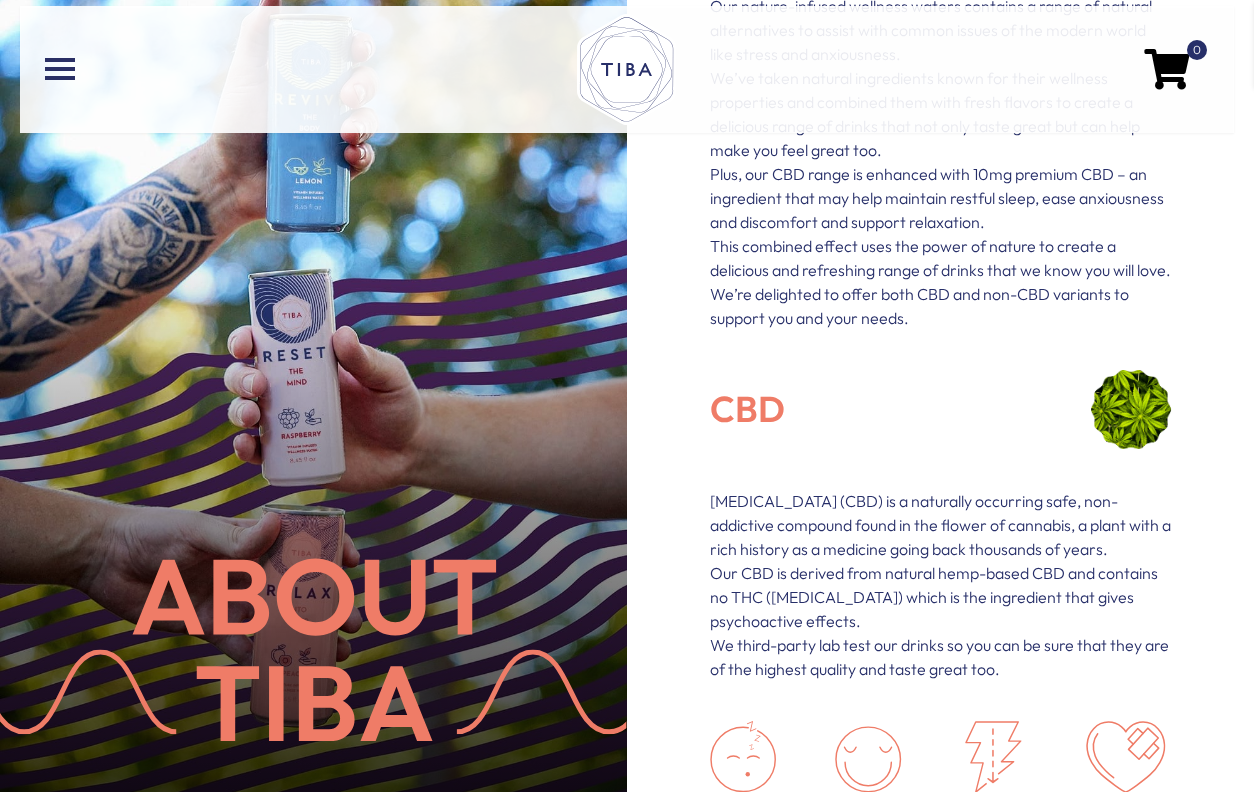 scroll, scrollTop: 0, scrollLeft: 0, axis: both 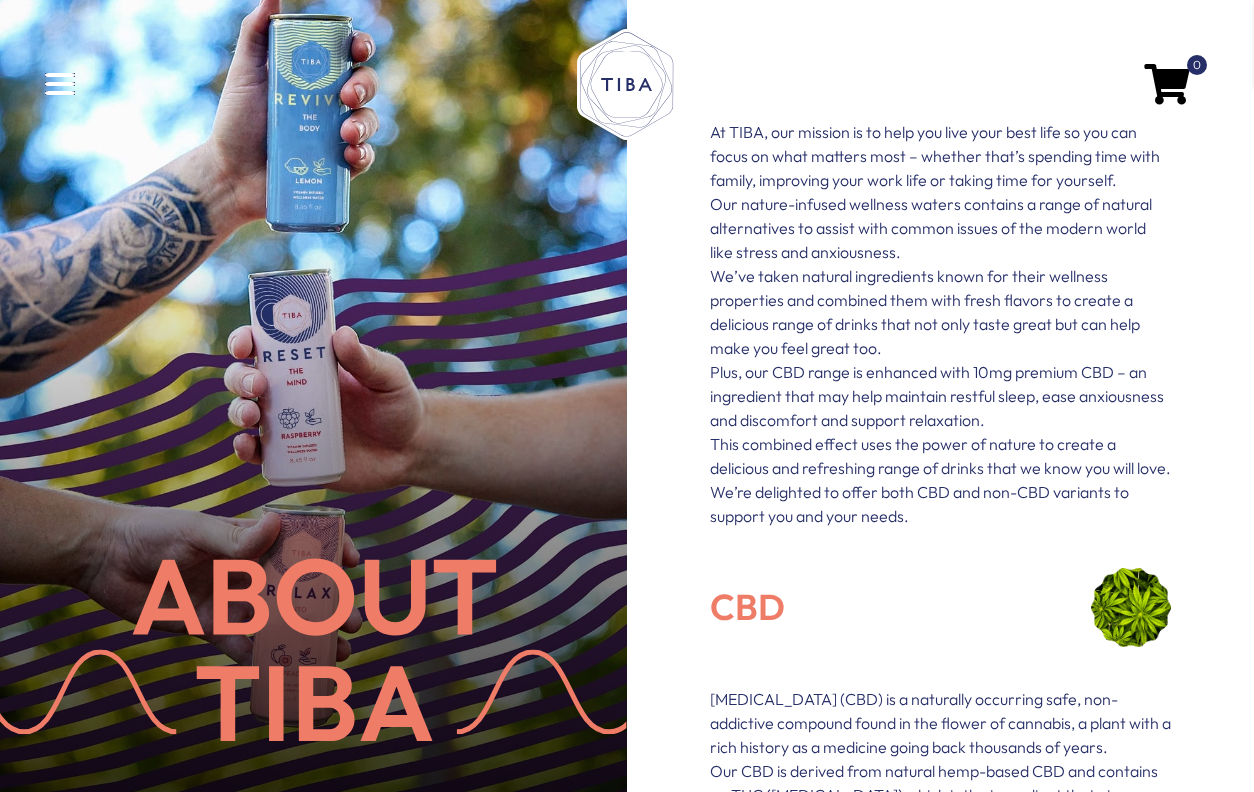 click at bounding box center (60, 84) 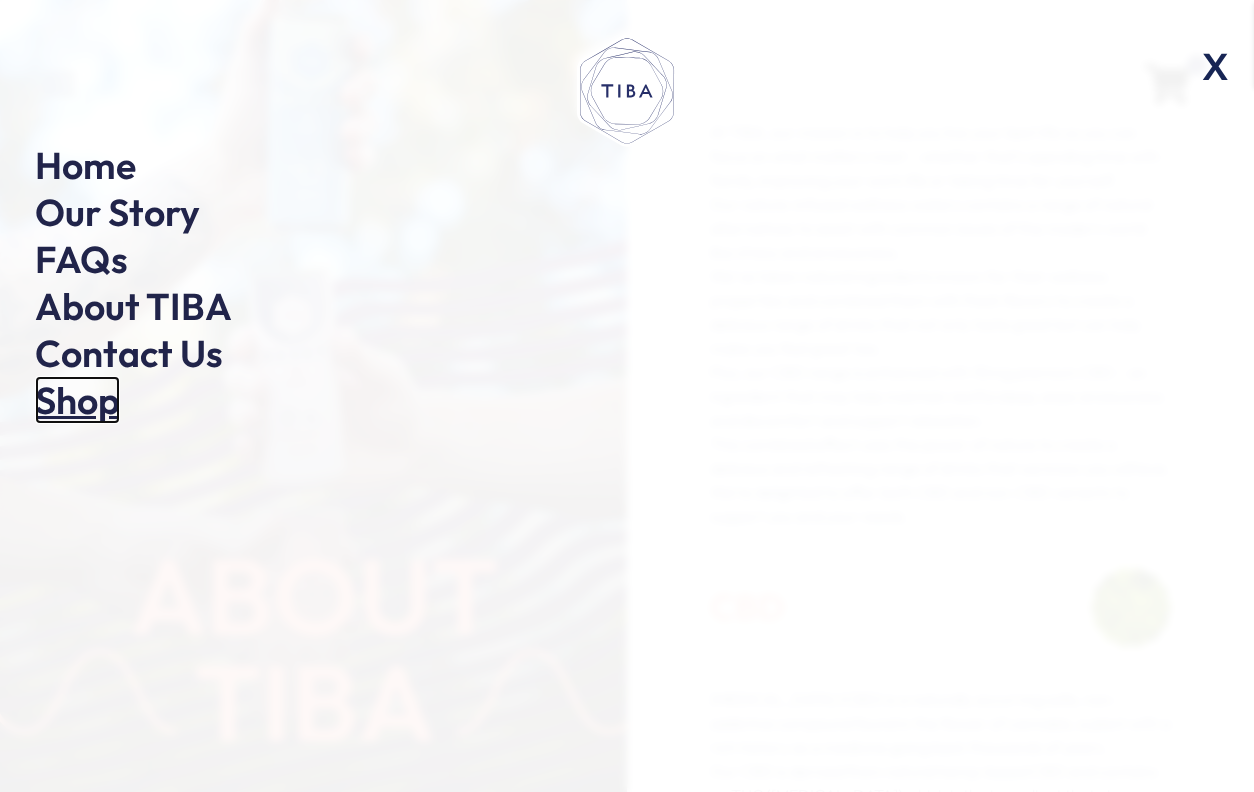 click on "Shop" at bounding box center [77, 400] 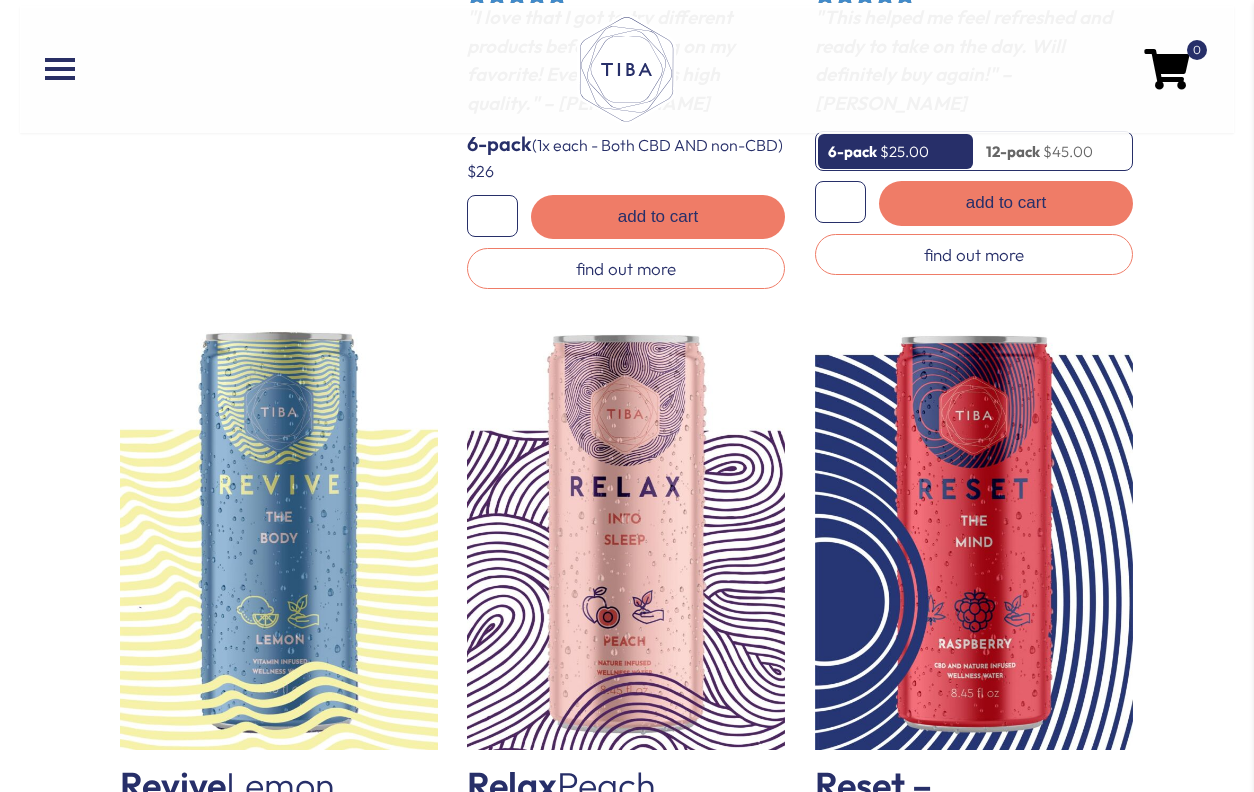 scroll, scrollTop: 904, scrollLeft: 0, axis: vertical 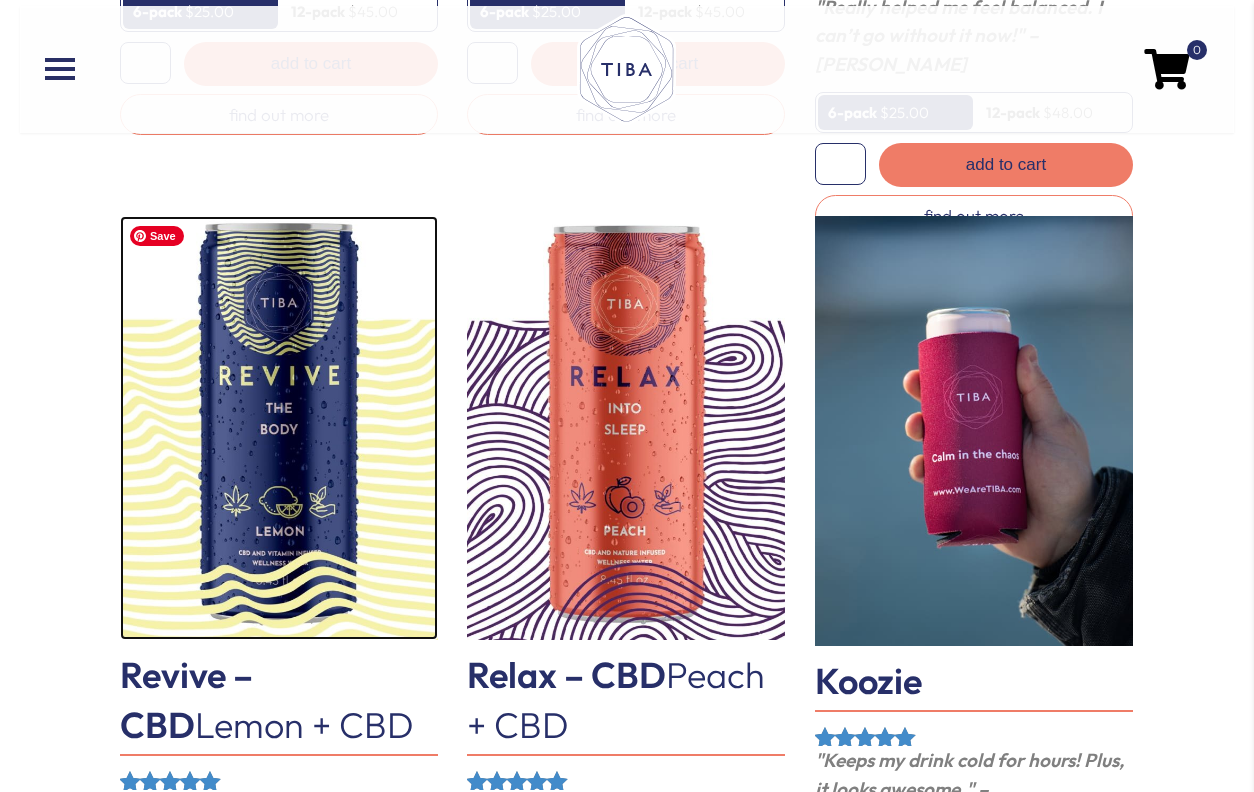 click at bounding box center [279, 428] 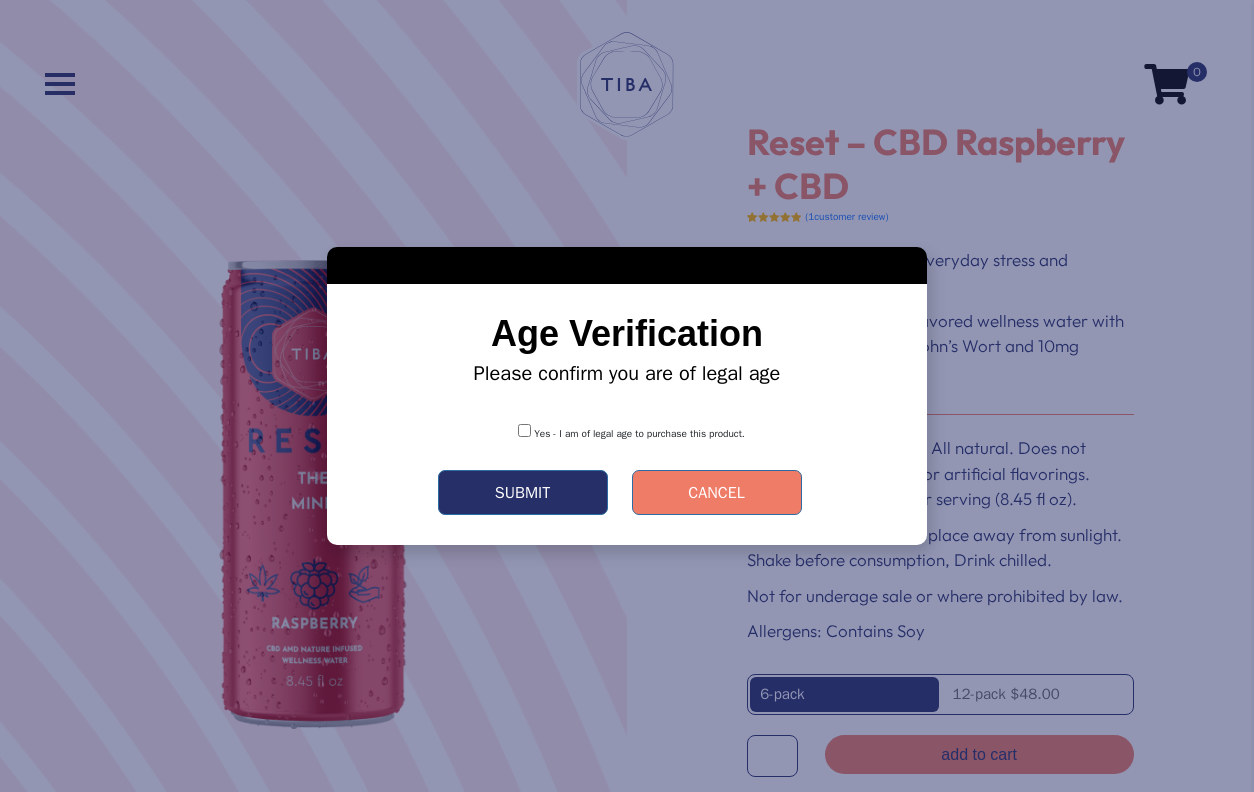 scroll, scrollTop: 0, scrollLeft: 0, axis: both 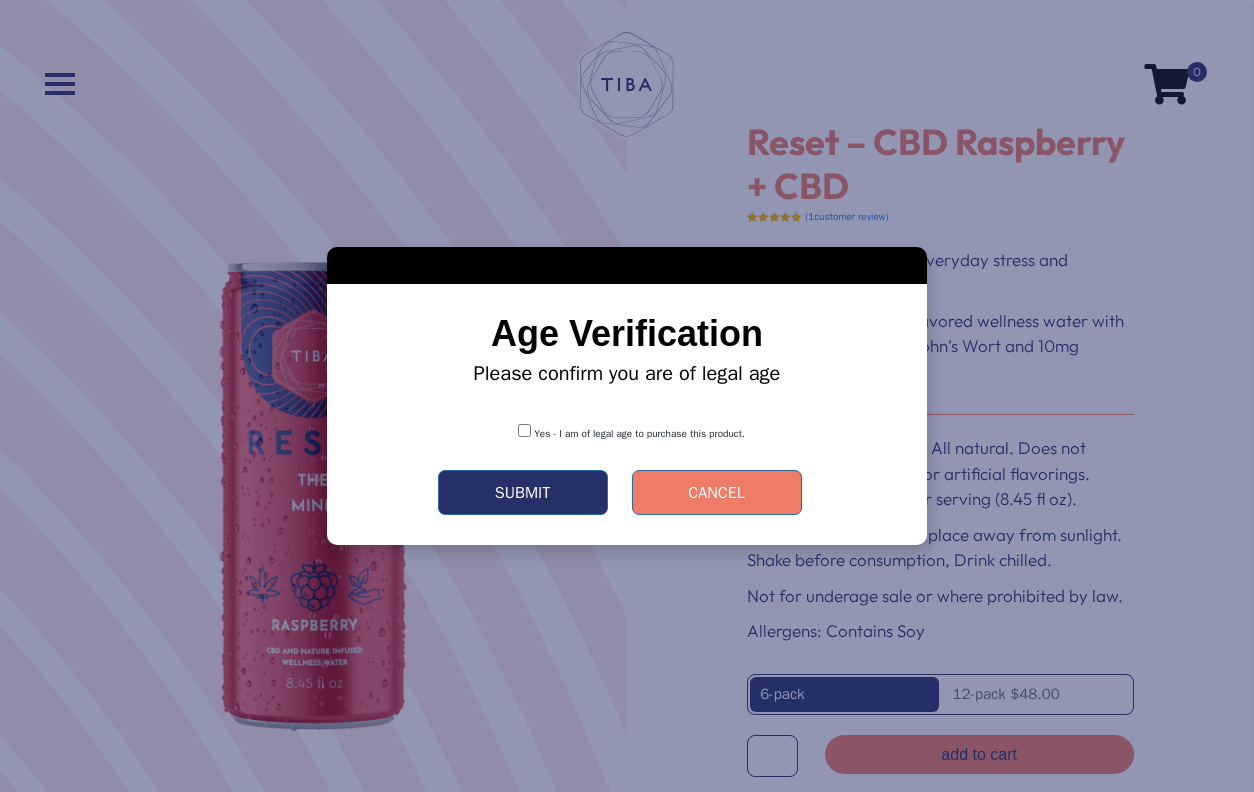 click on "Submit" at bounding box center (523, 492) 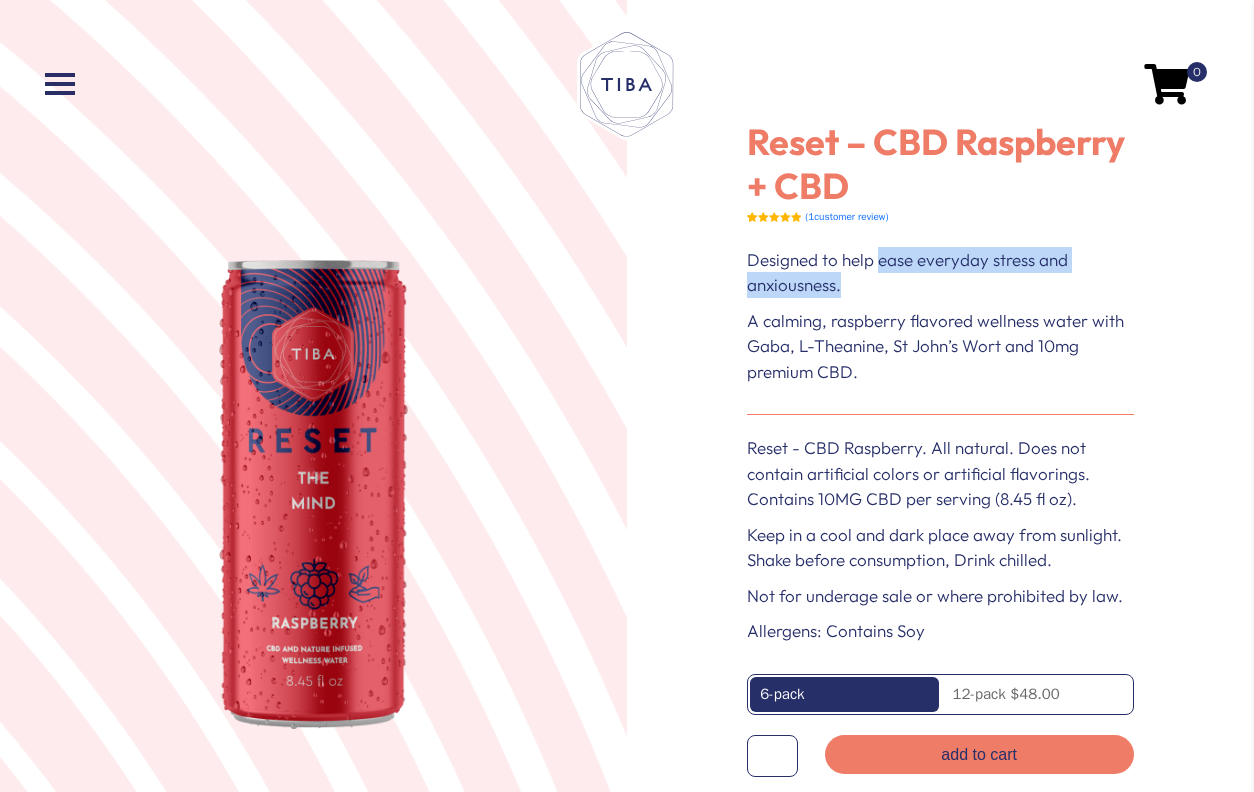 drag, startPoint x: 855, startPoint y: 286, endPoint x: 879, endPoint y: 253, distance: 40.804413 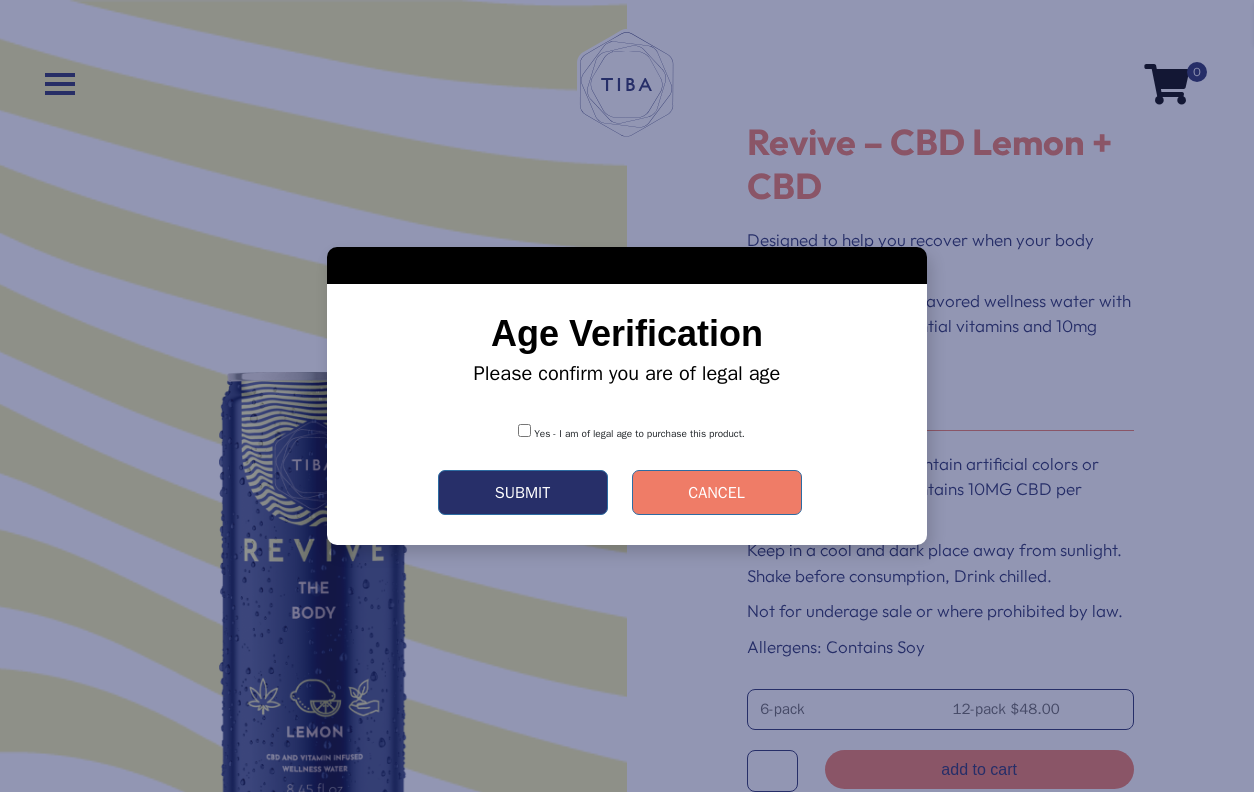 scroll, scrollTop: 0, scrollLeft: 0, axis: both 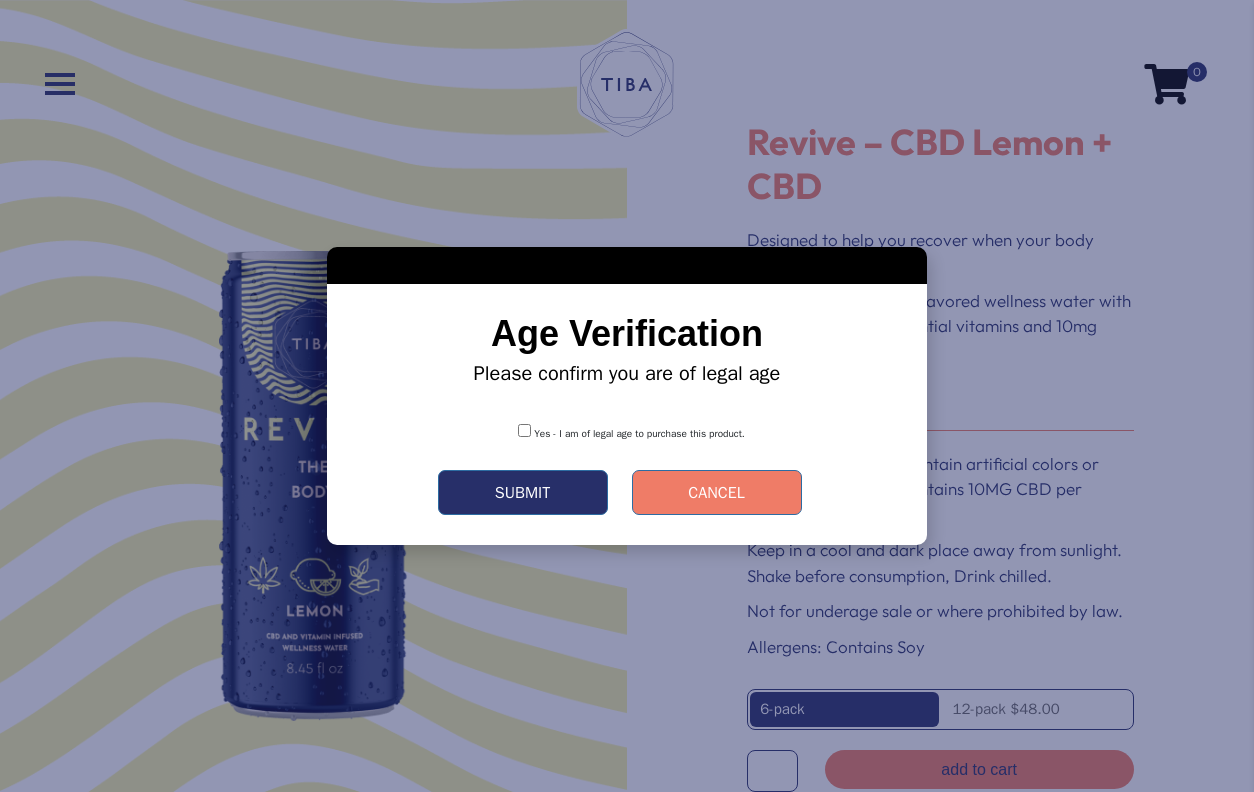 click on "Yes - I am of legal age to purchase this product." at bounding box center [627, 427] 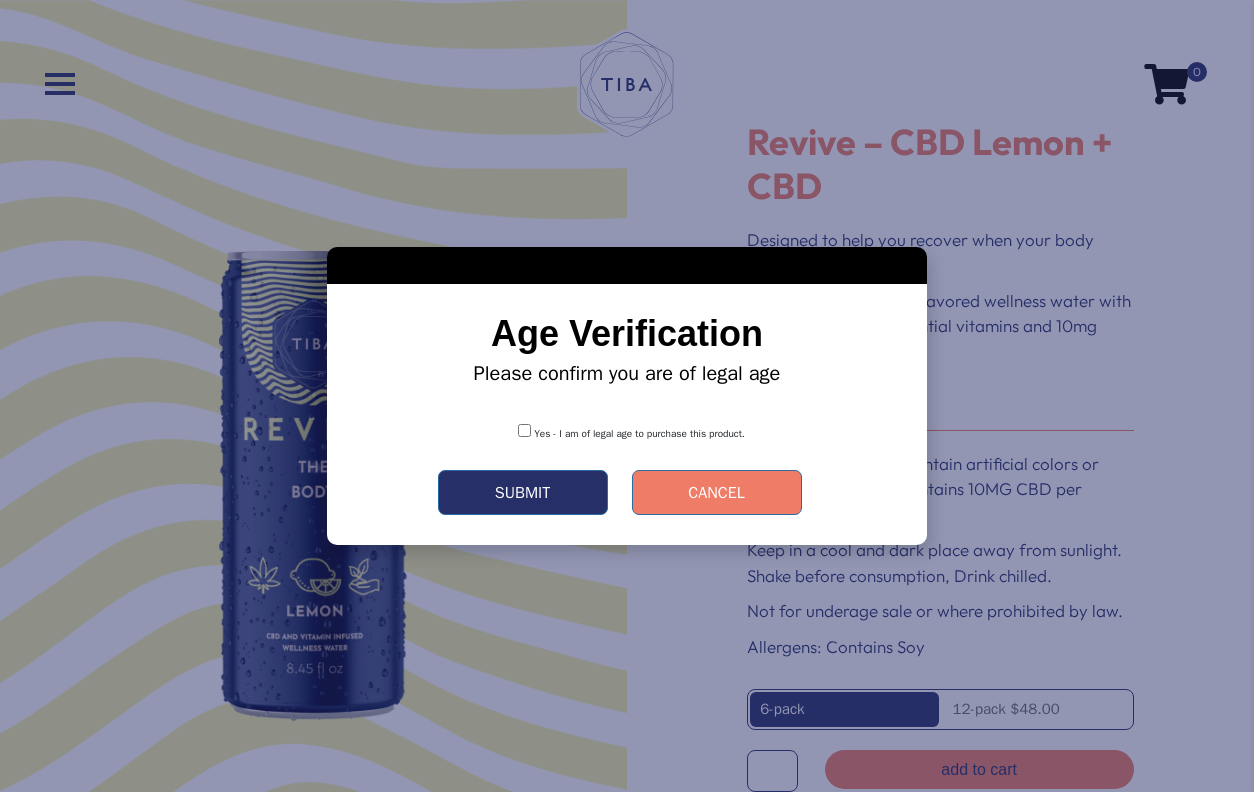 click on "Submit" at bounding box center [523, 492] 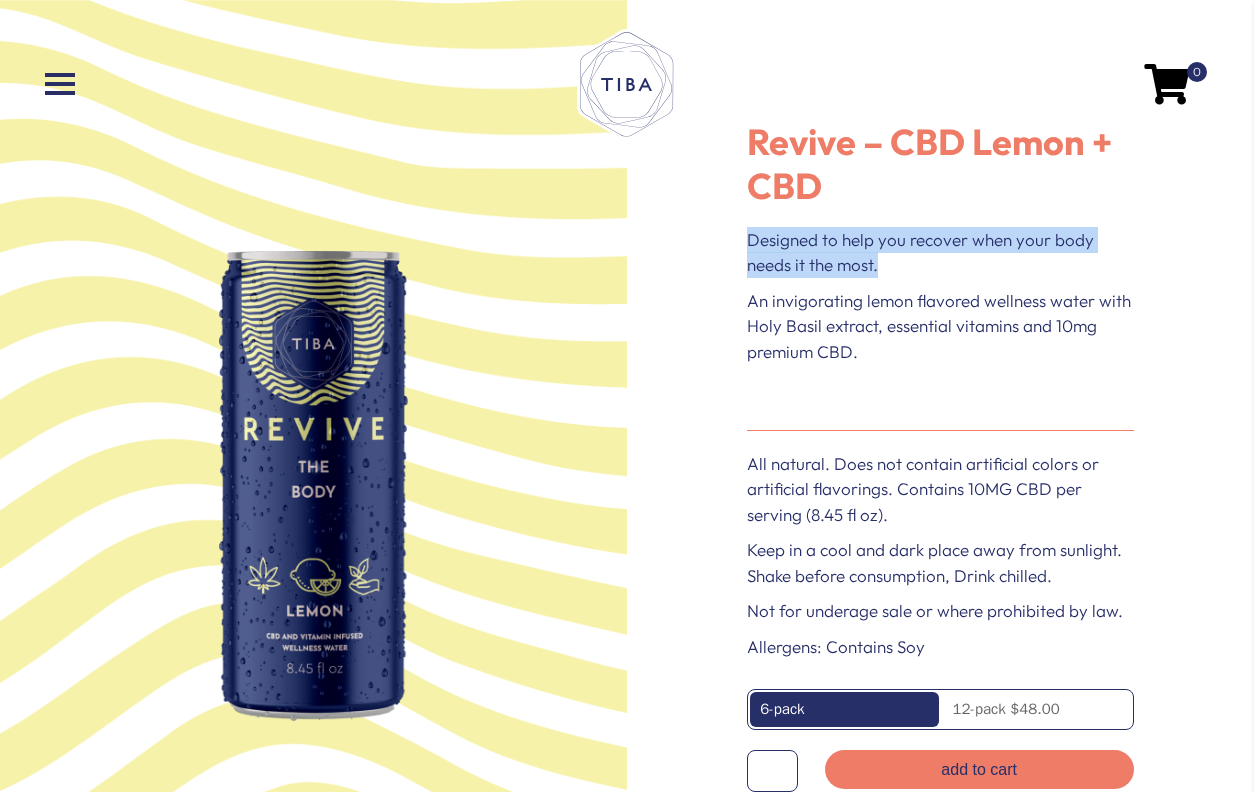 drag, startPoint x: 893, startPoint y: 264, endPoint x: 750, endPoint y: 244, distance: 144.39183 